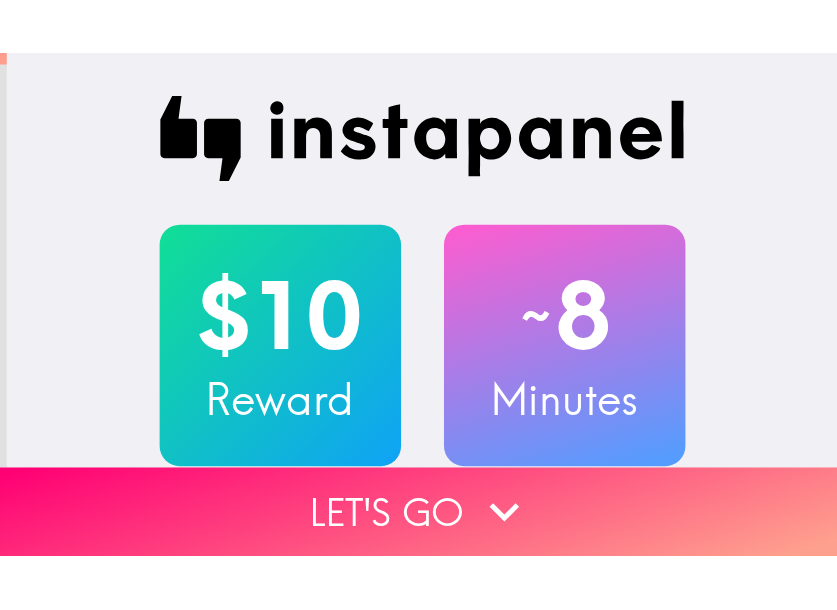 scroll, scrollTop: 0, scrollLeft: 0, axis: both 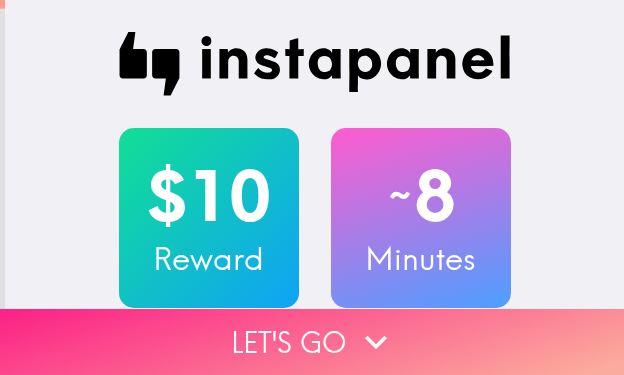 click on "Let's go" at bounding box center (312, 342) 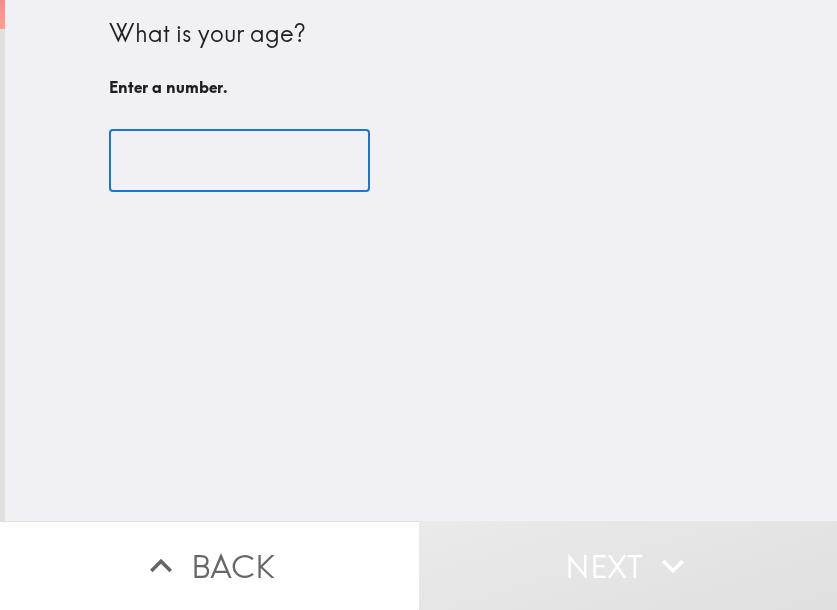 click at bounding box center [239, 161] 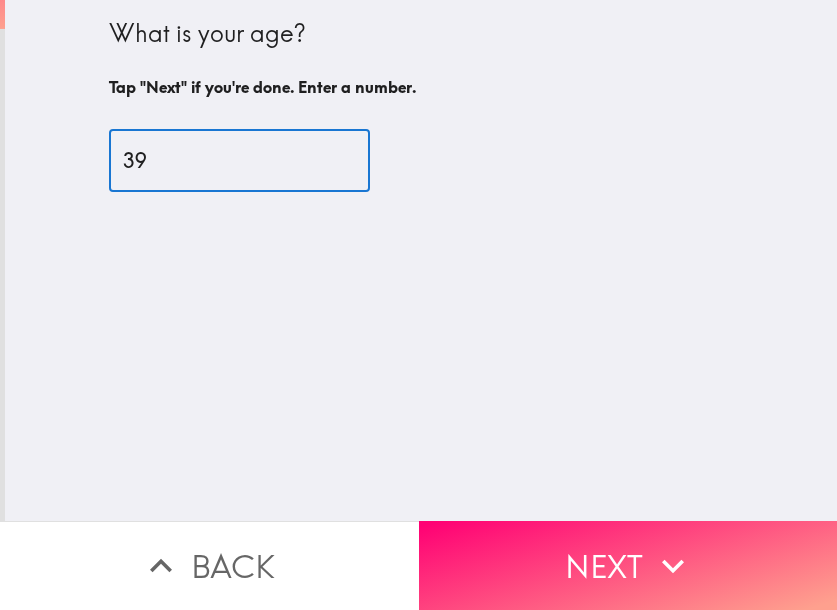 type on "39" 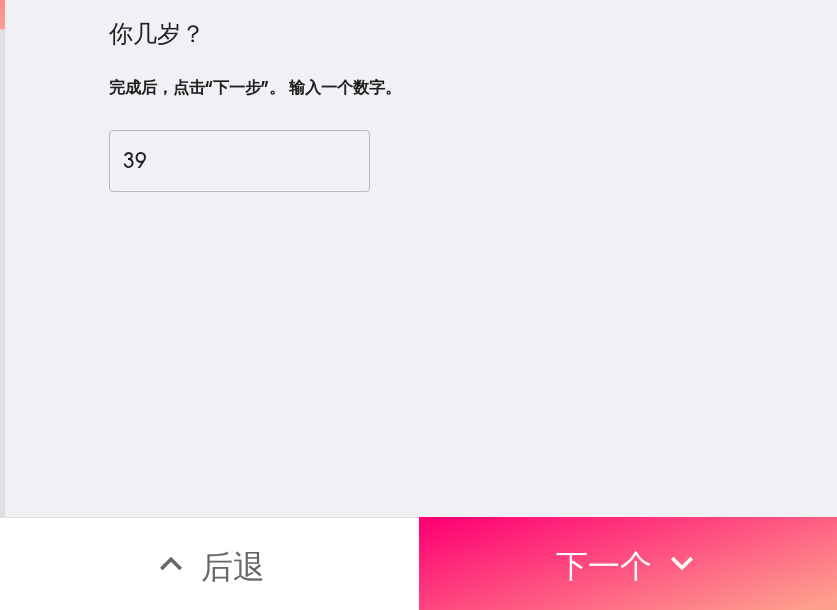 click on "下一个" at bounding box center [628, 563] 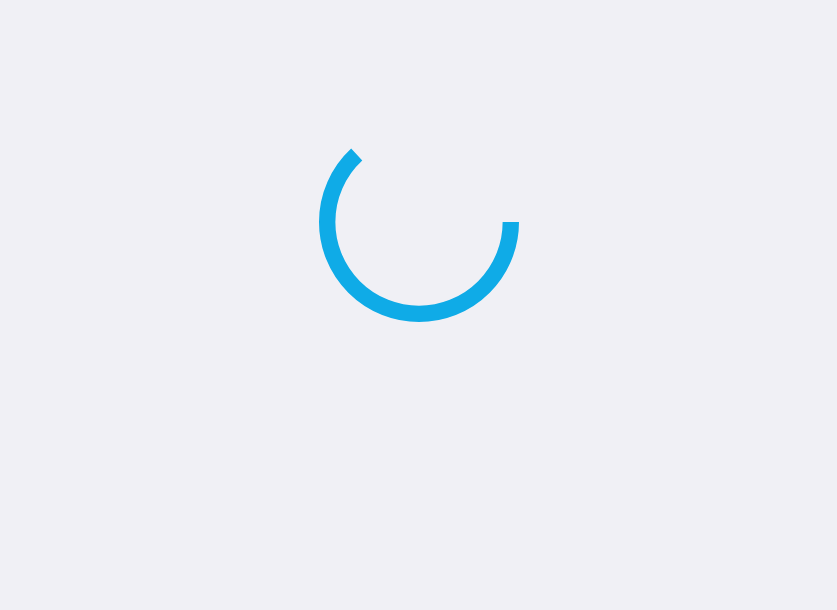 scroll, scrollTop: 0, scrollLeft: 0, axis: both 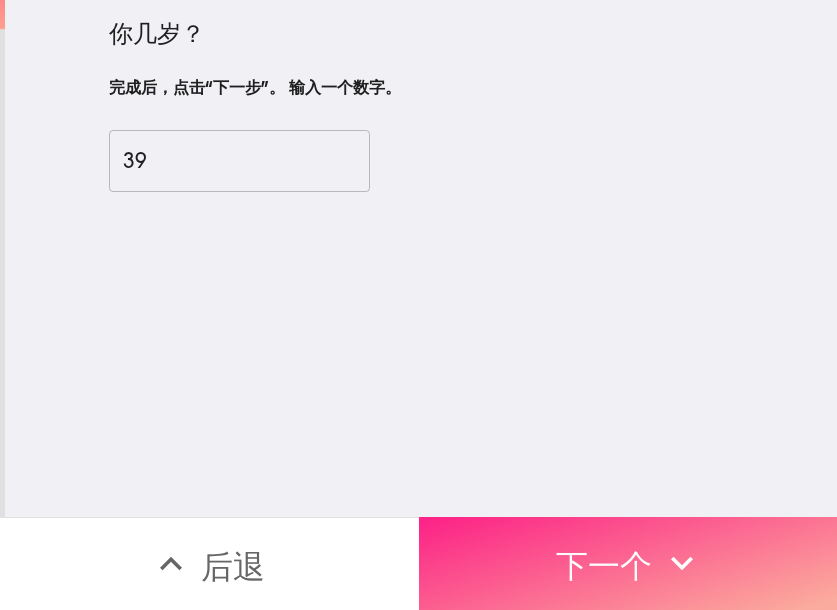 click 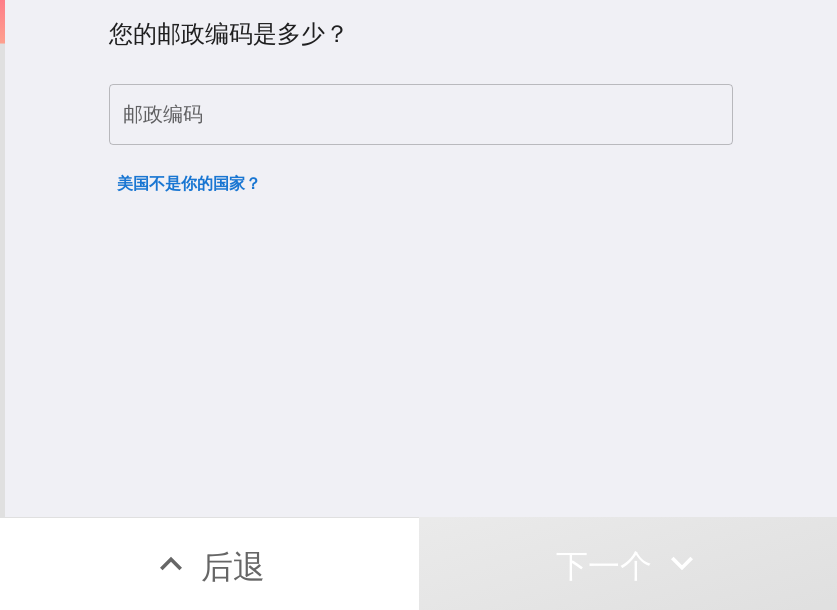 click on "邮政编码" at bounding box center [421, 115] 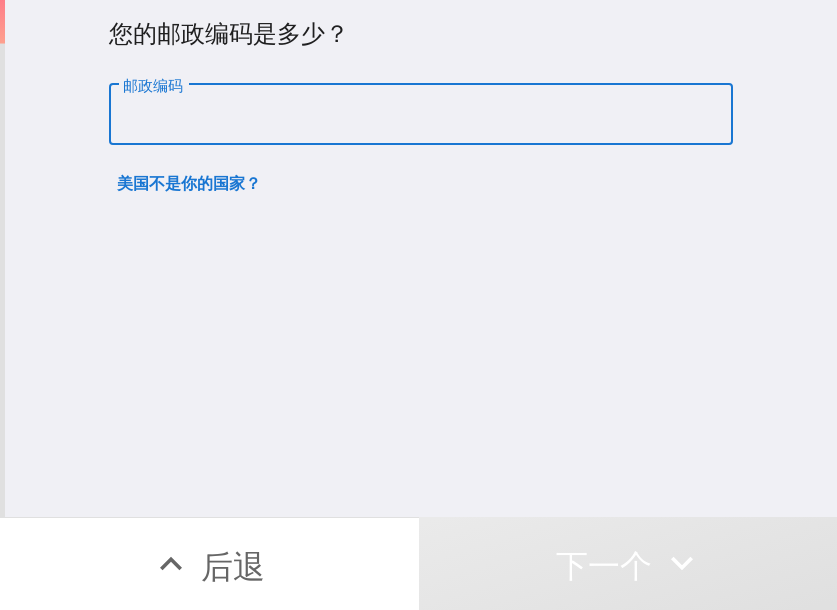 paste on "11428" 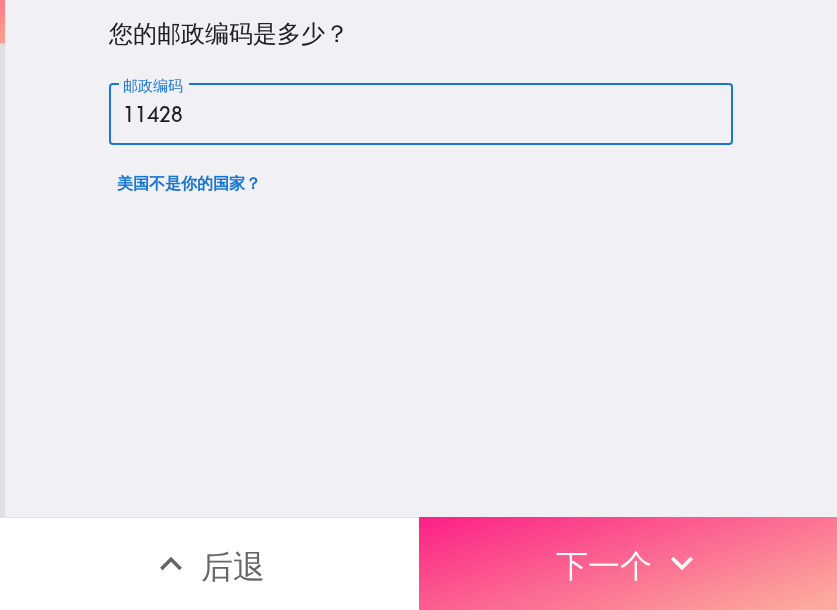 type on "11428" 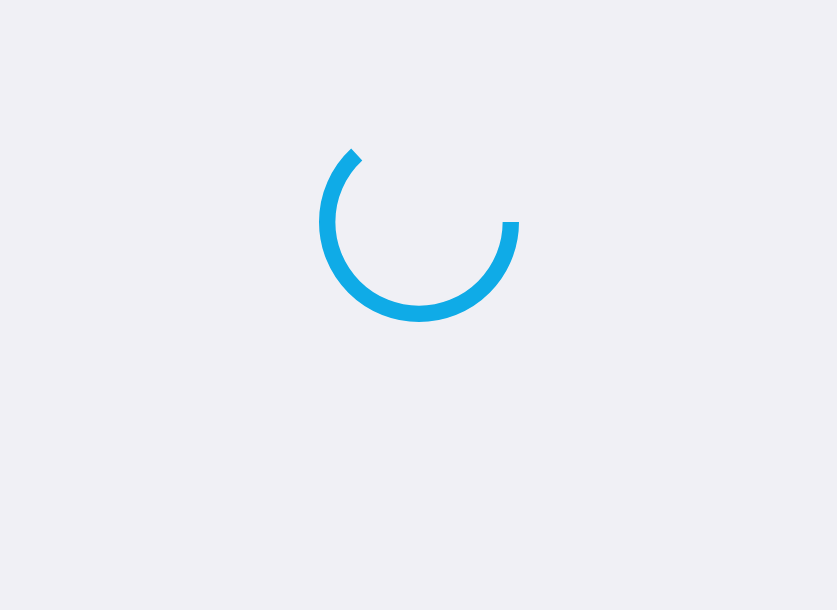 scroll, scrollTop: 0, scrollLeft: 0, axis: both 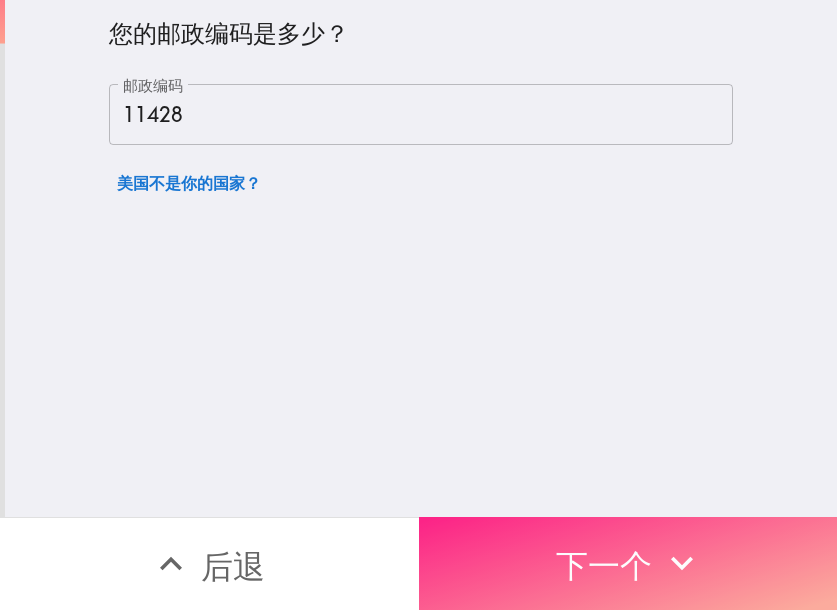 drag, startPoint x: 677, startPoint y: 540, endPoint x: 742, endPoint y: 542, distance: 65.03076 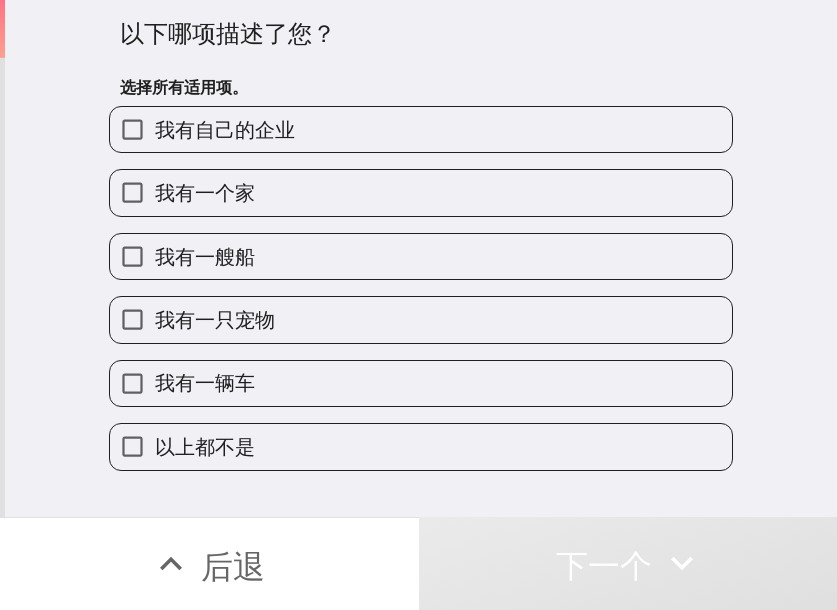 type 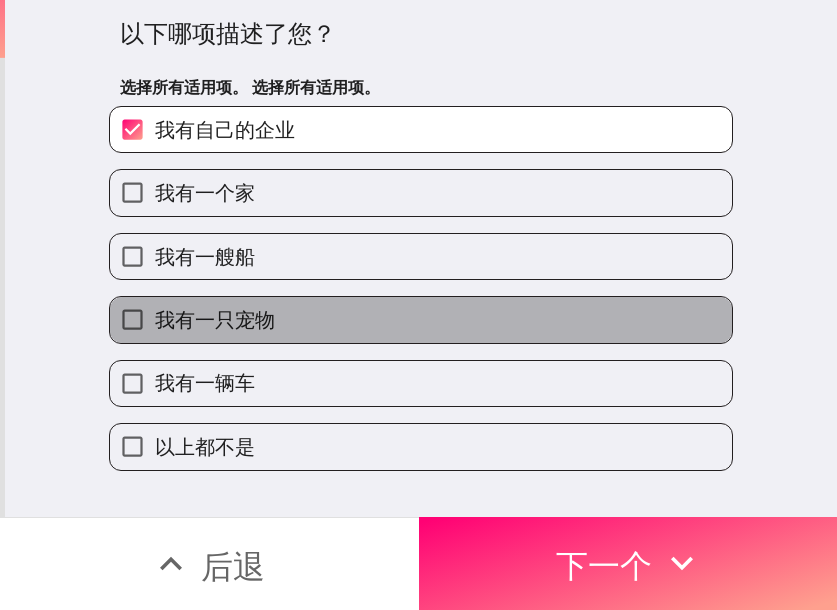 click on "我有一只宠物" at bounding box center [421, 319] 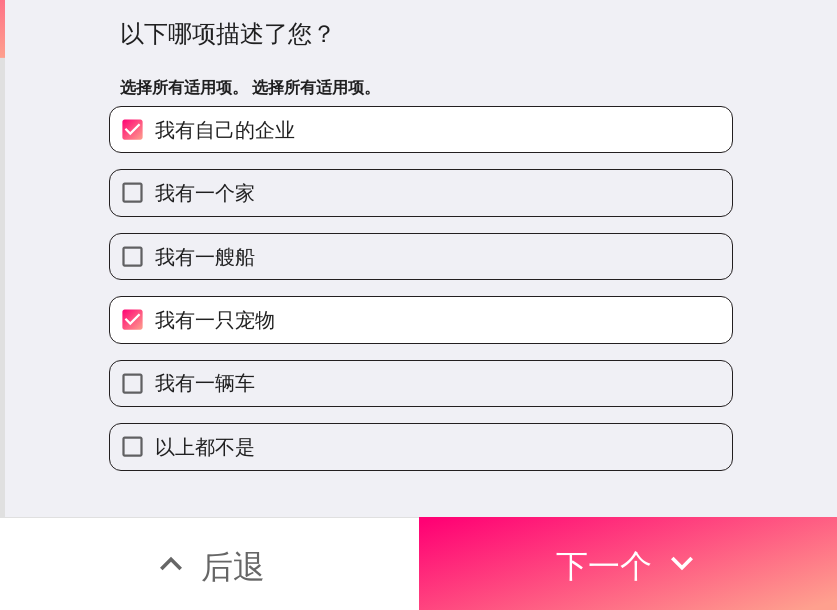 click on "我有一辆车" at bounding box center (421, 383) 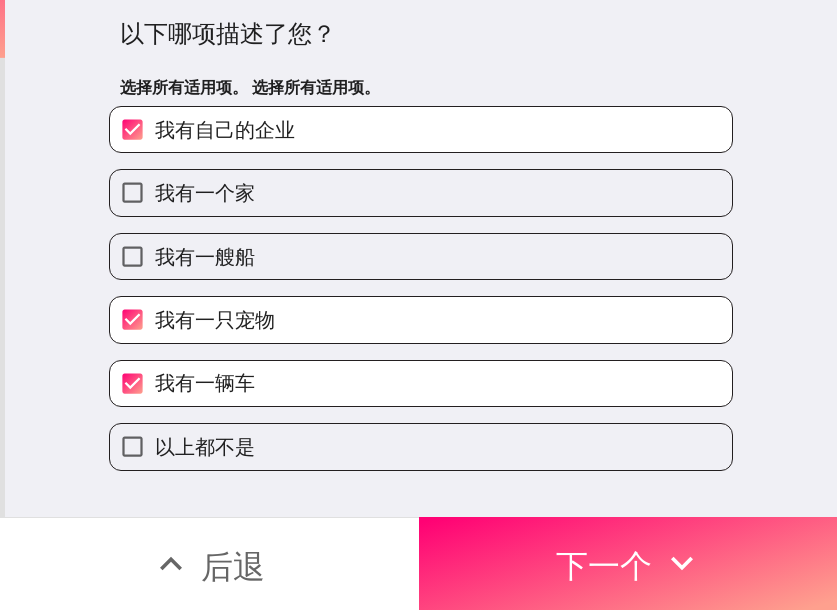 click 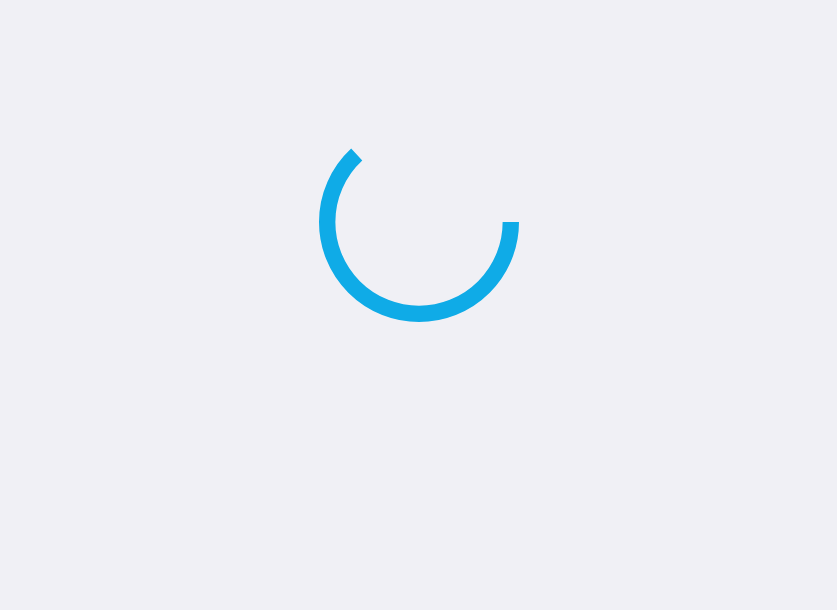 scroll, scrollTop: 0, scrollLeft: 0, axis: both 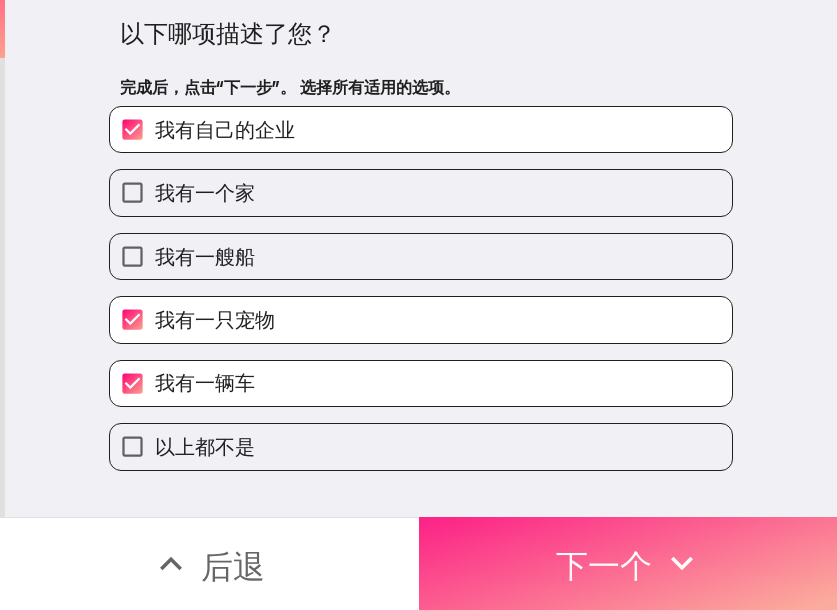 click 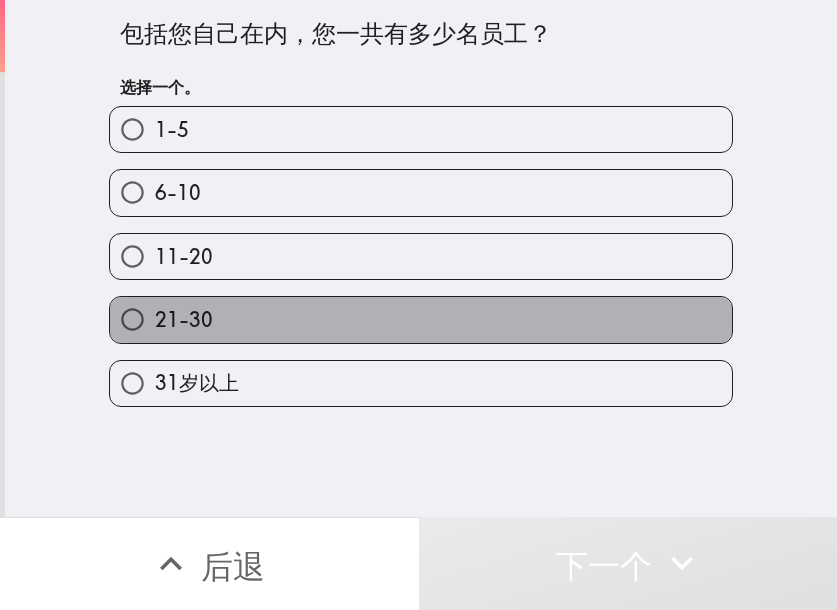click on "21-30" at bounding box center [421, 319] 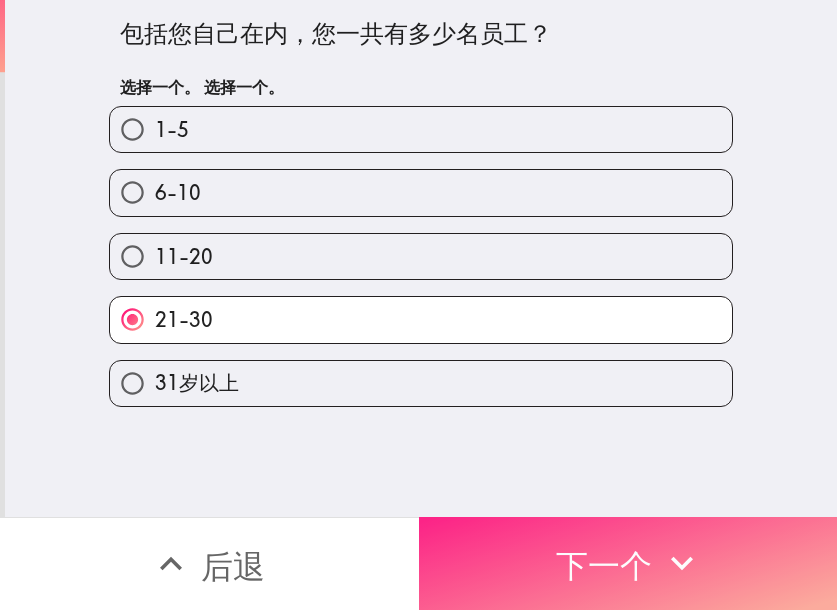 click on "下一个" at bounding box center [604, 566] 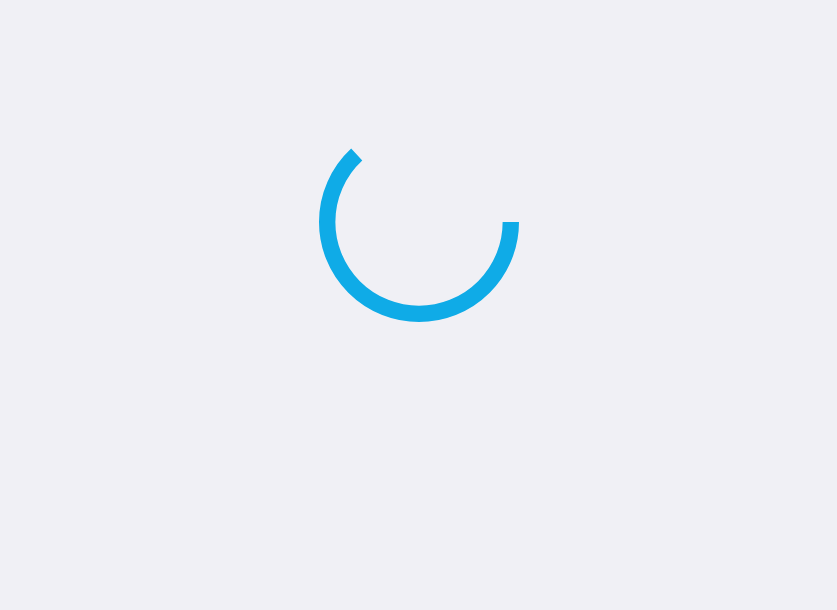 scroll, scrollTop: 0, scrollLeft: 0, axis: both 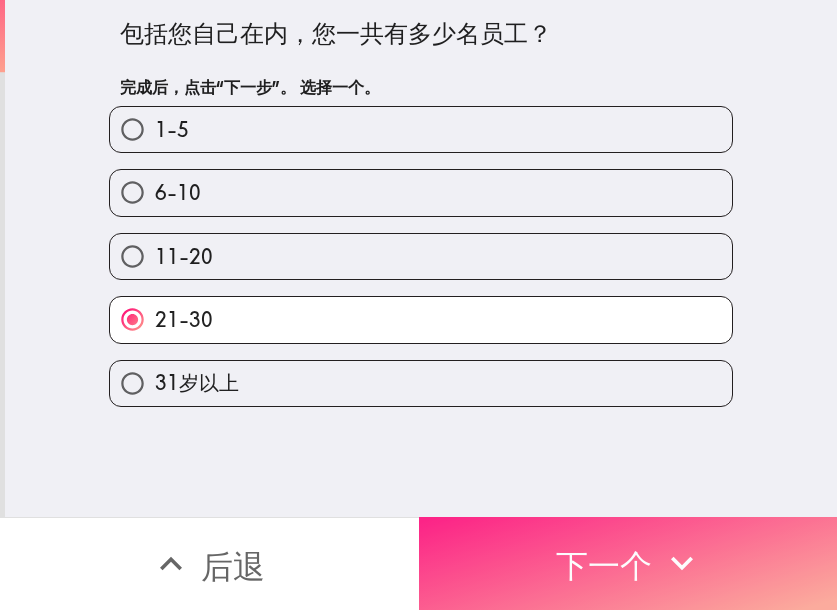 click on "下一个" at bounding box center [604, 566] 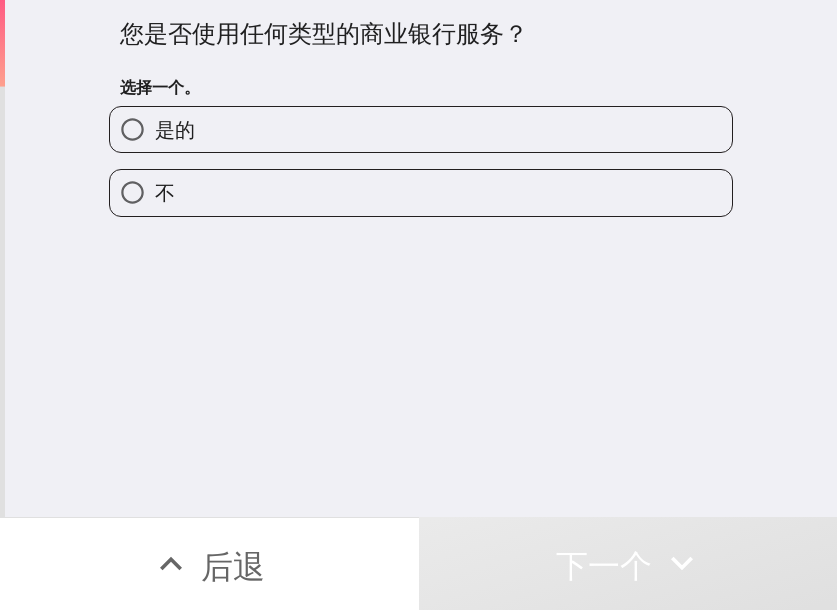 click on "不" at bounding box center (421, 192) 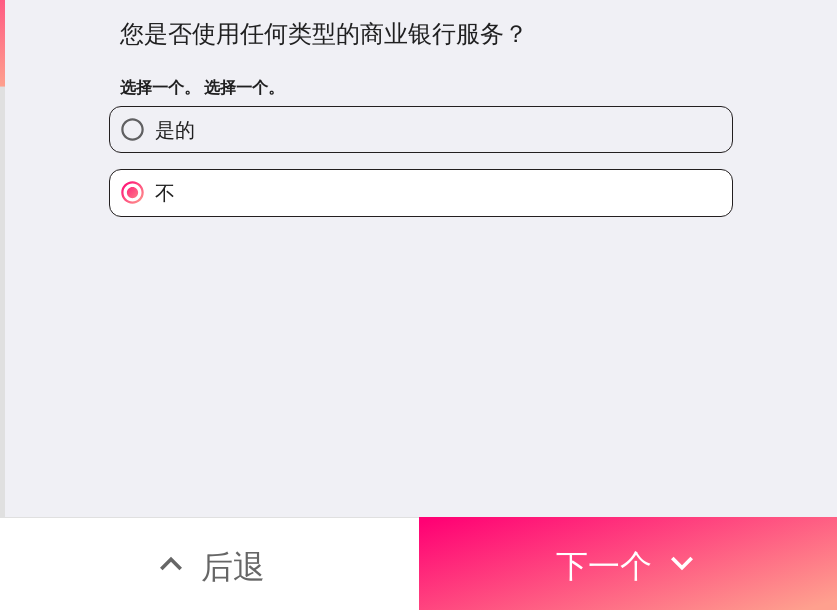 click 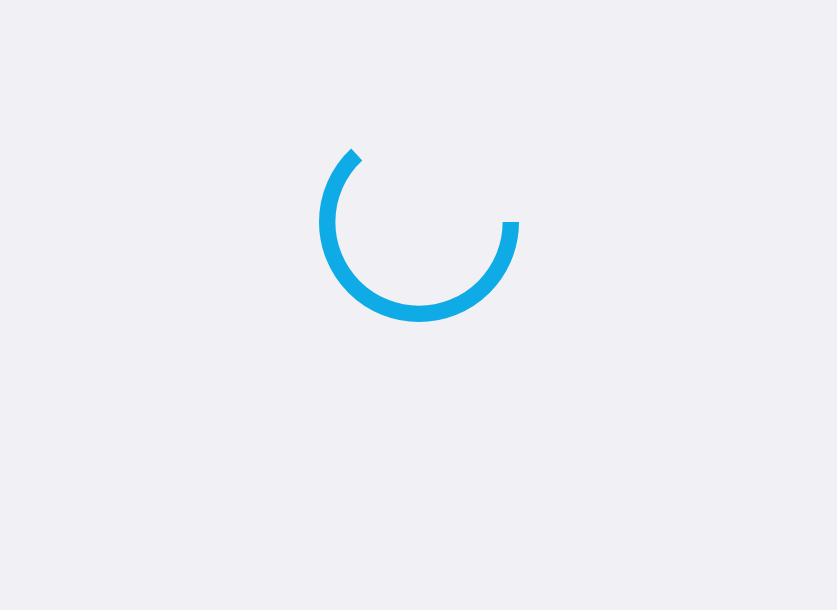 scroll, scrollTop: 0, scrollLeft: 0, axis: both 